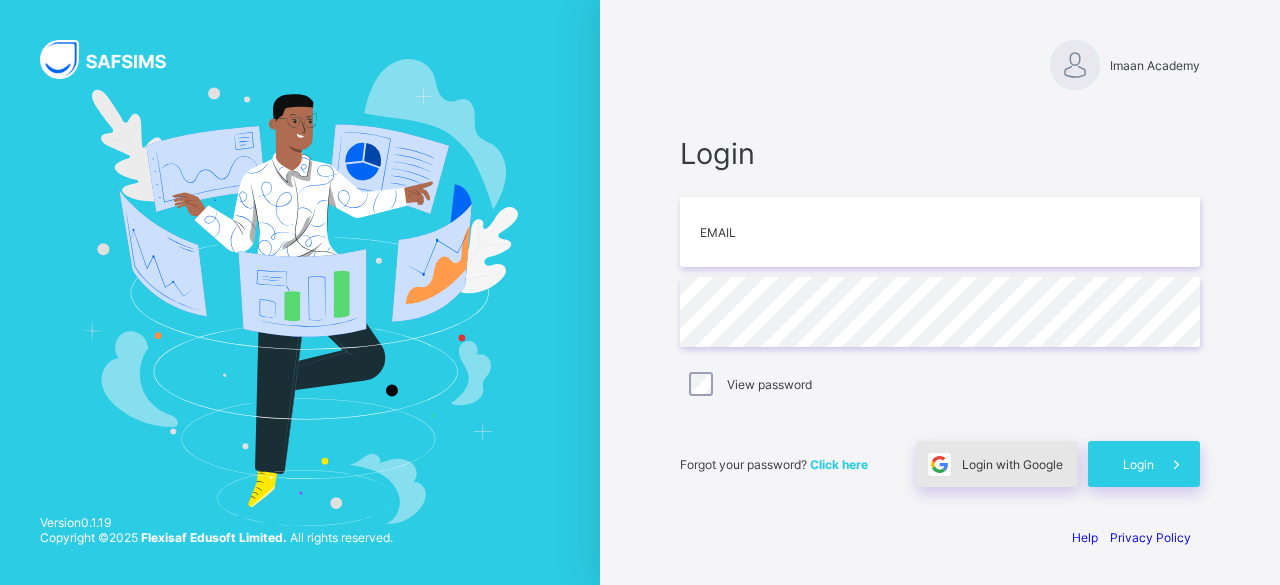 scroll, scrollTop: 0, scrollLeft: 0, axis: both 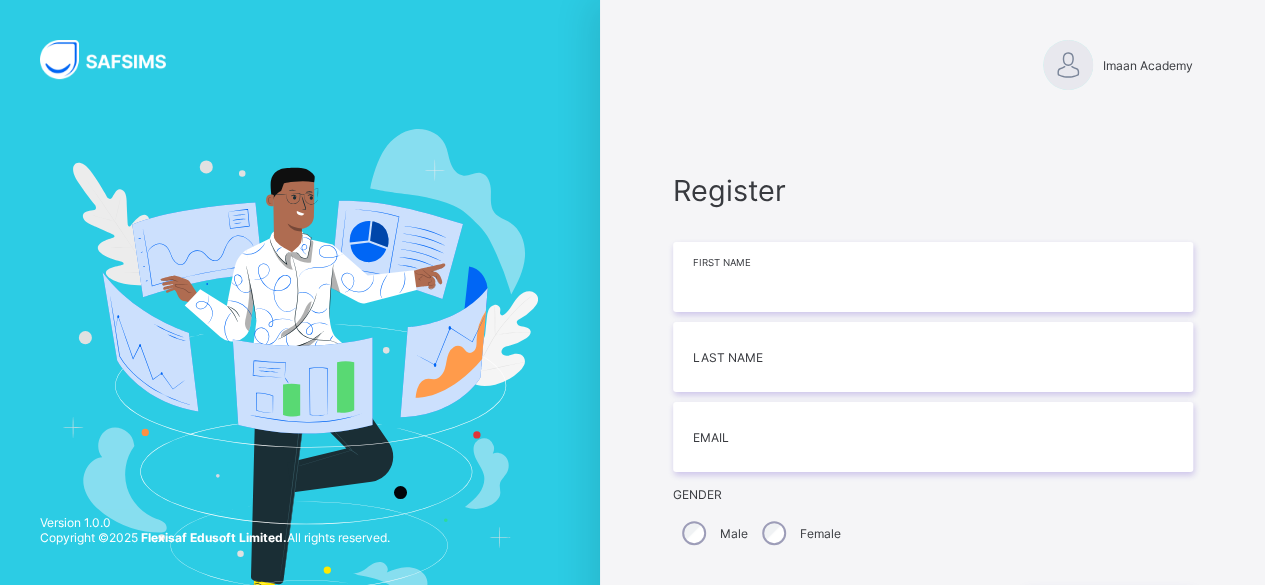 click at bounding box center (933, 277) 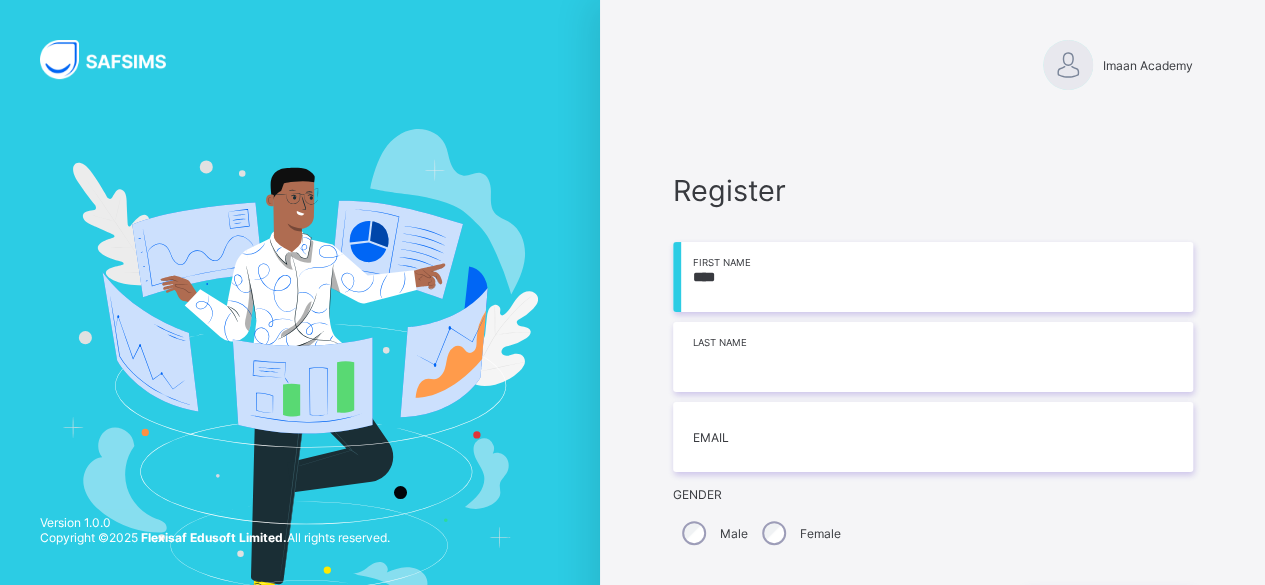 type on "****" 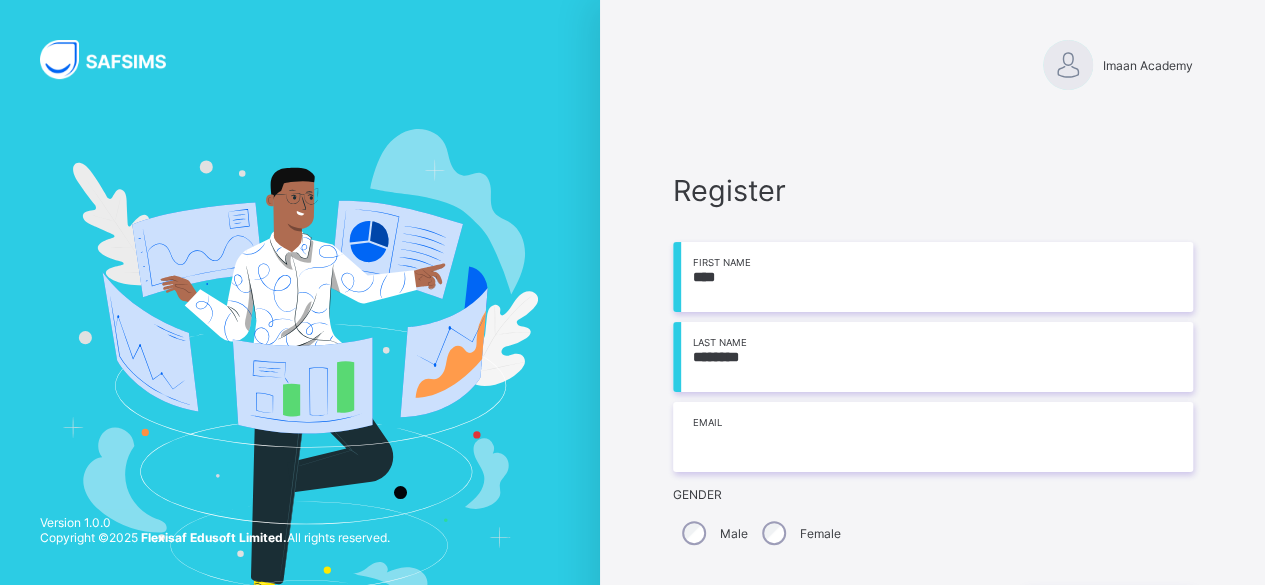 type on "********" 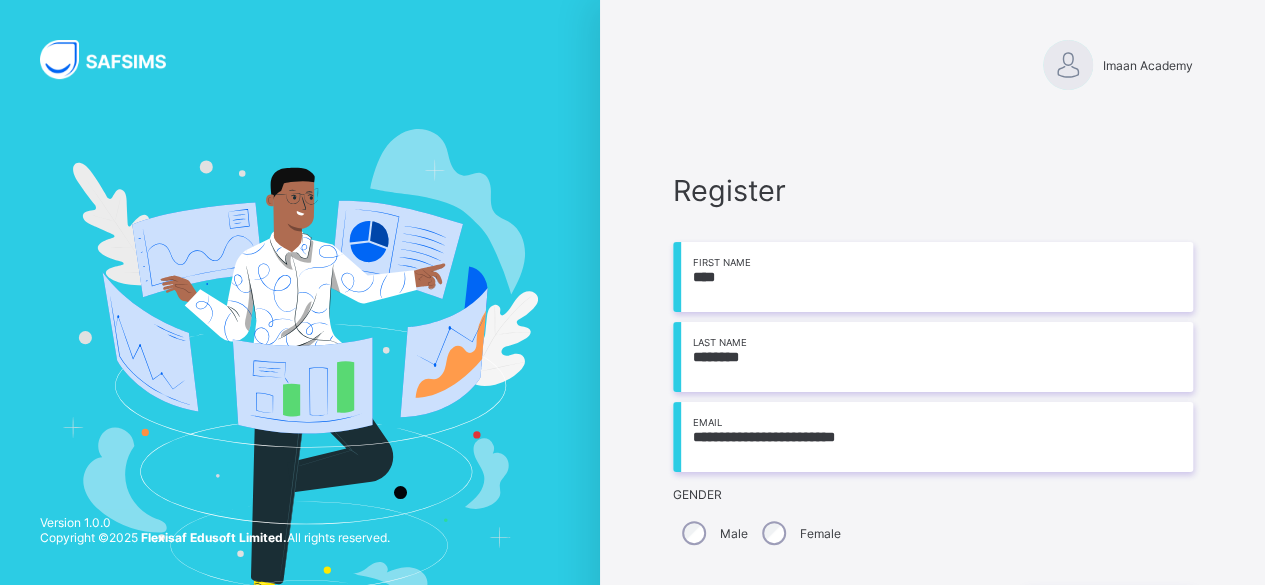 scroll, scrollTop: 182, scrollLeft: 0, axis: vertical 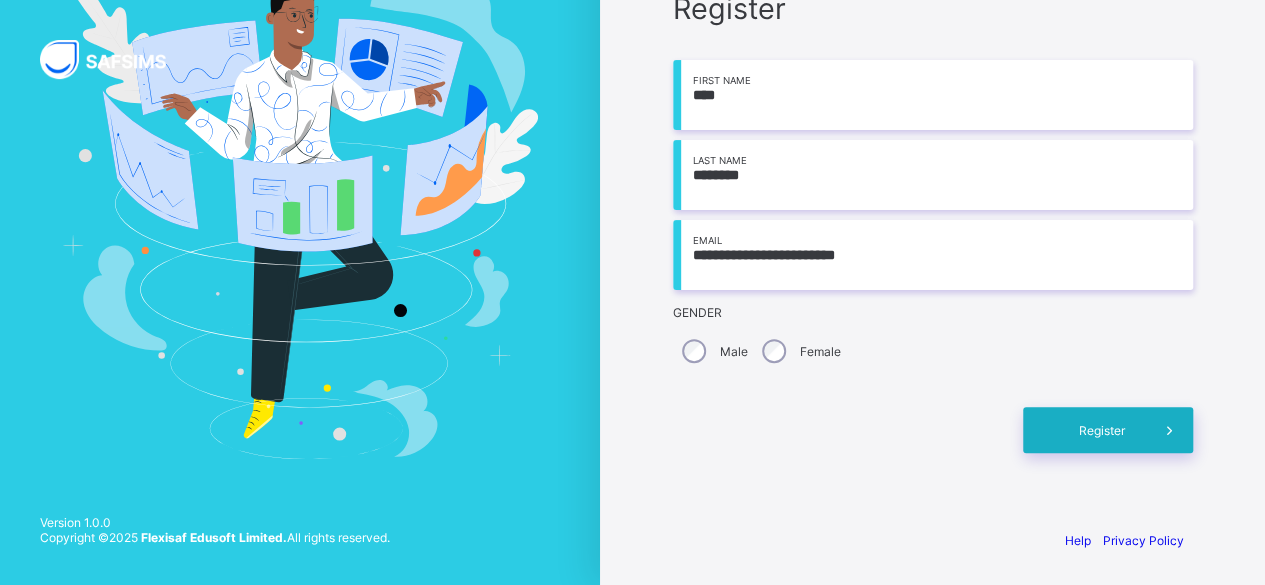click on "Register" at bounding box center (1102, 430) 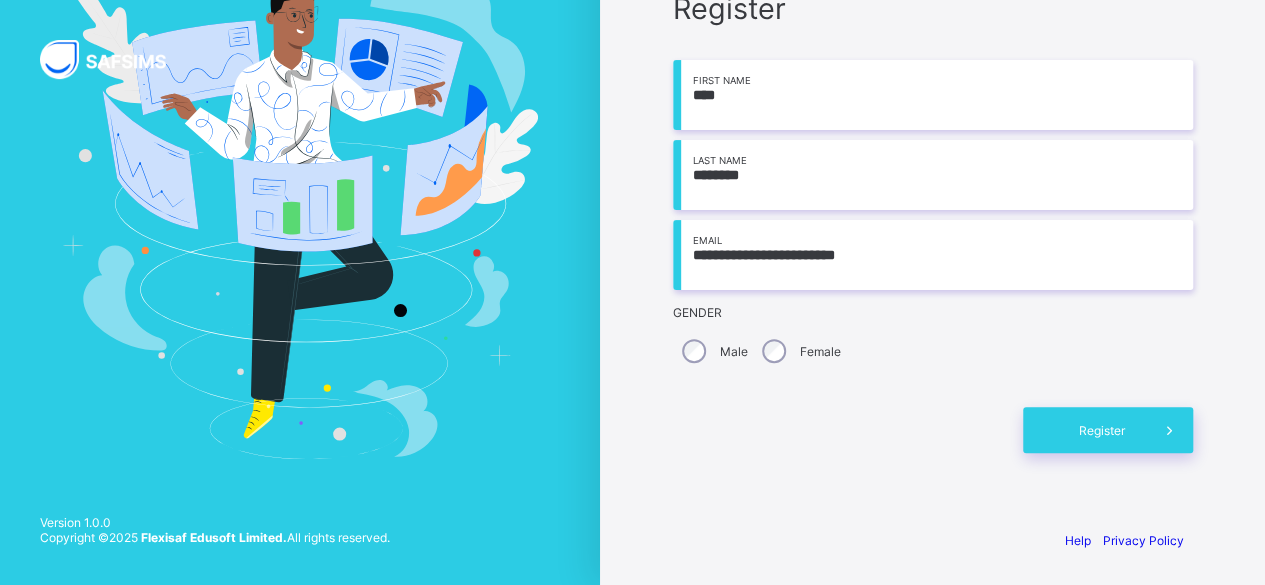 scroll, scrollTop: 0, scrollLeft: 0, axis: both 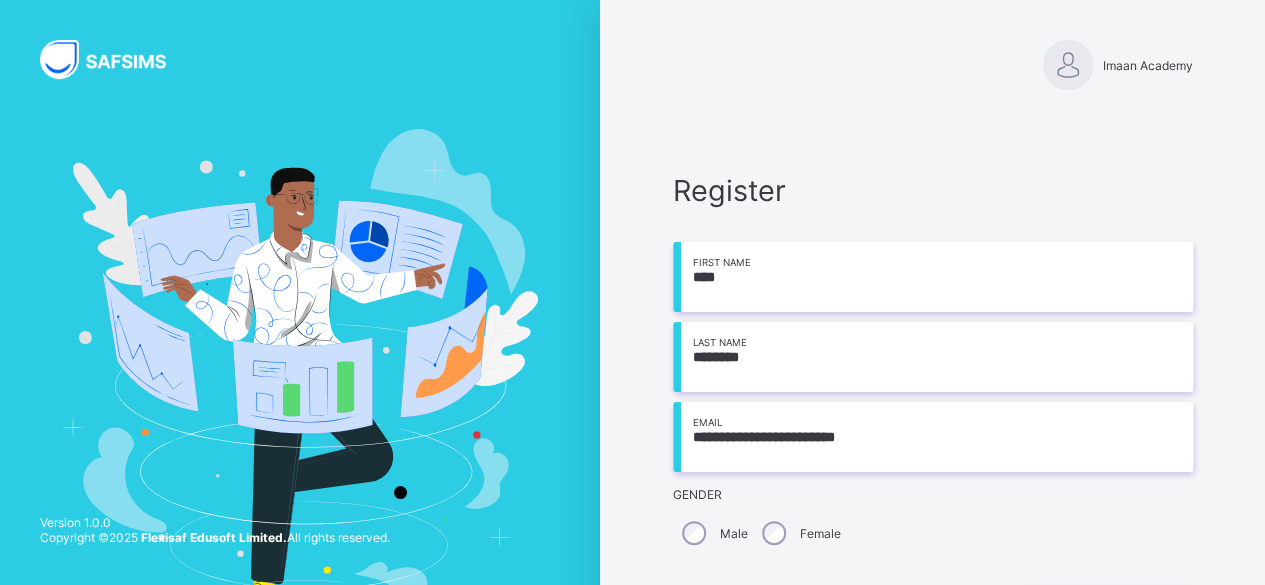 click at bounding box center (1068, 65) 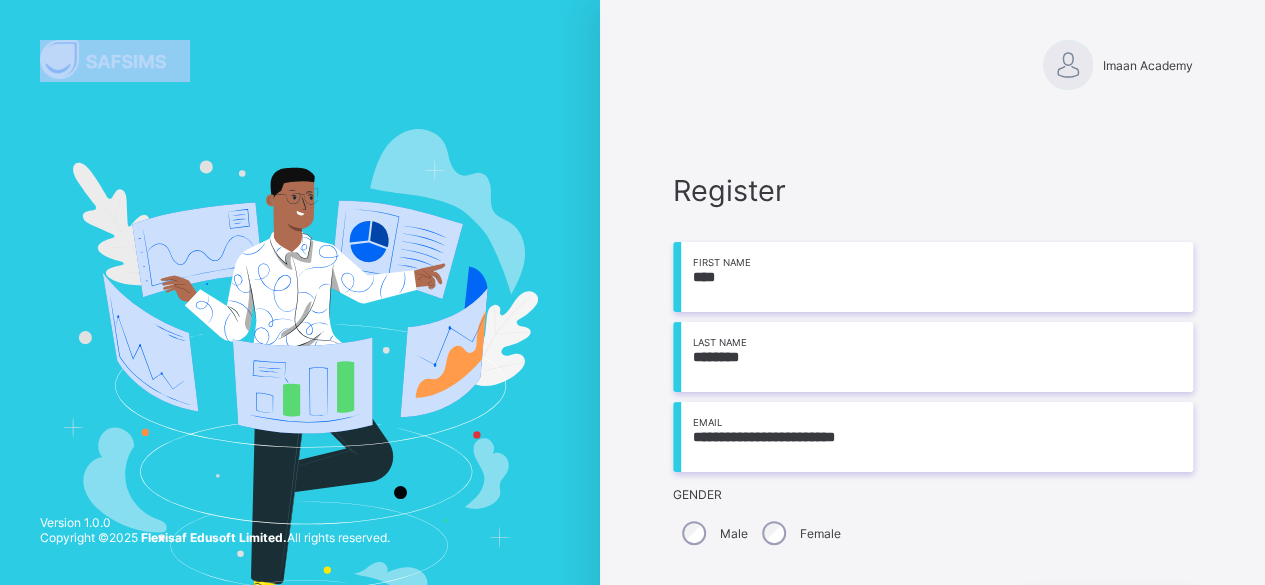 click at bounding box center [1068, 65] 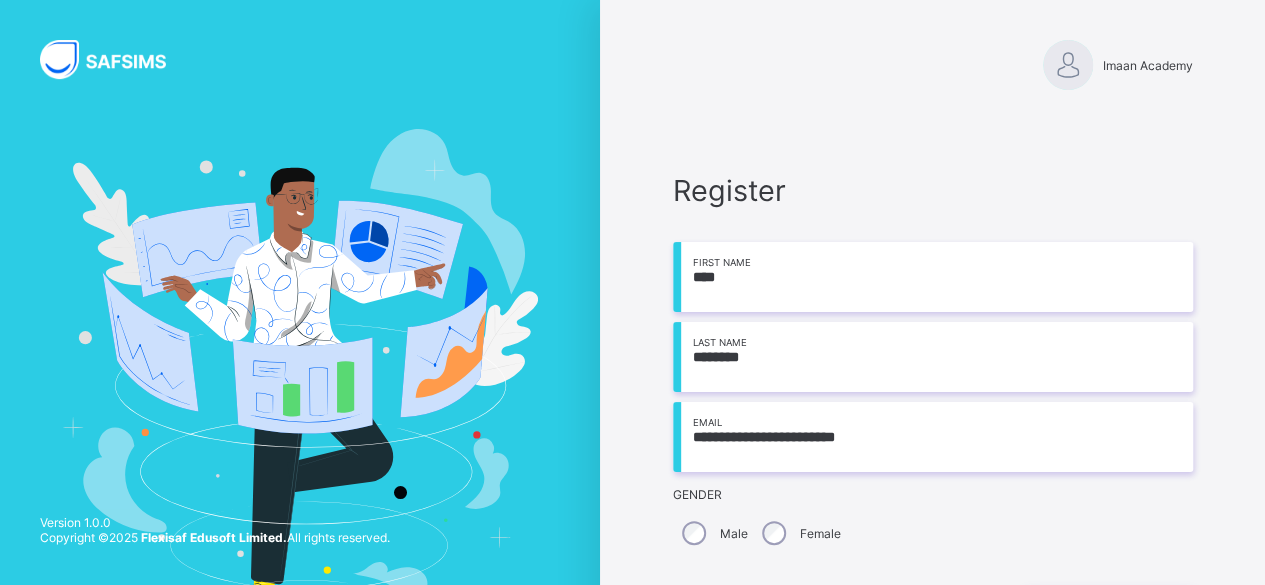 click at bounding box center (1068, 65) 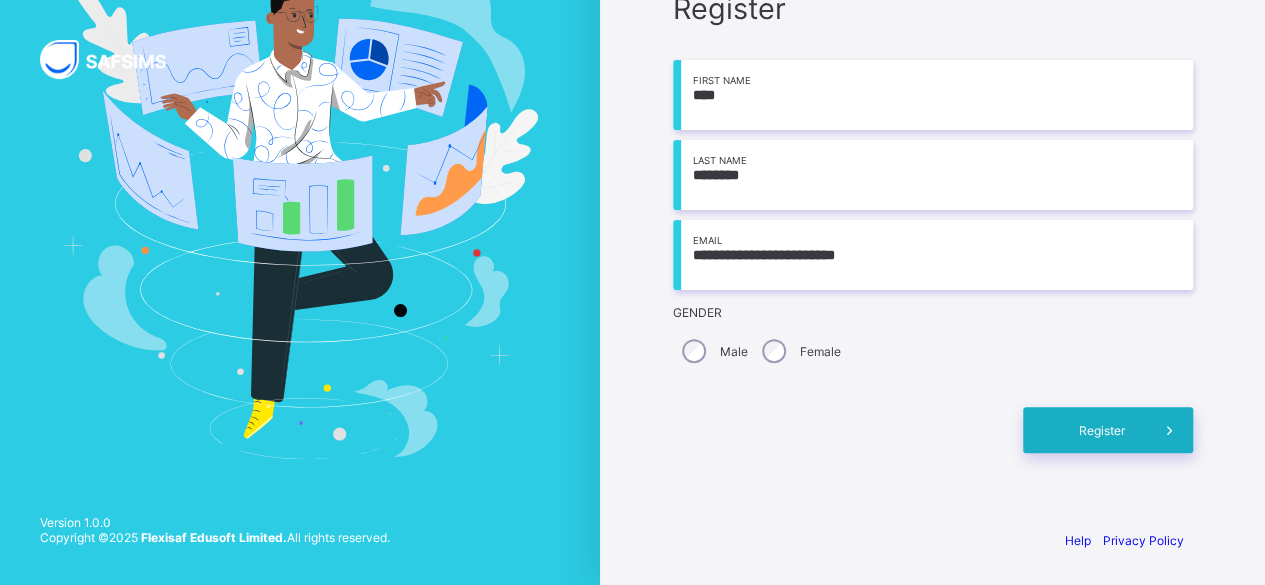 click on "Register" at bounding box center (1108, 430) 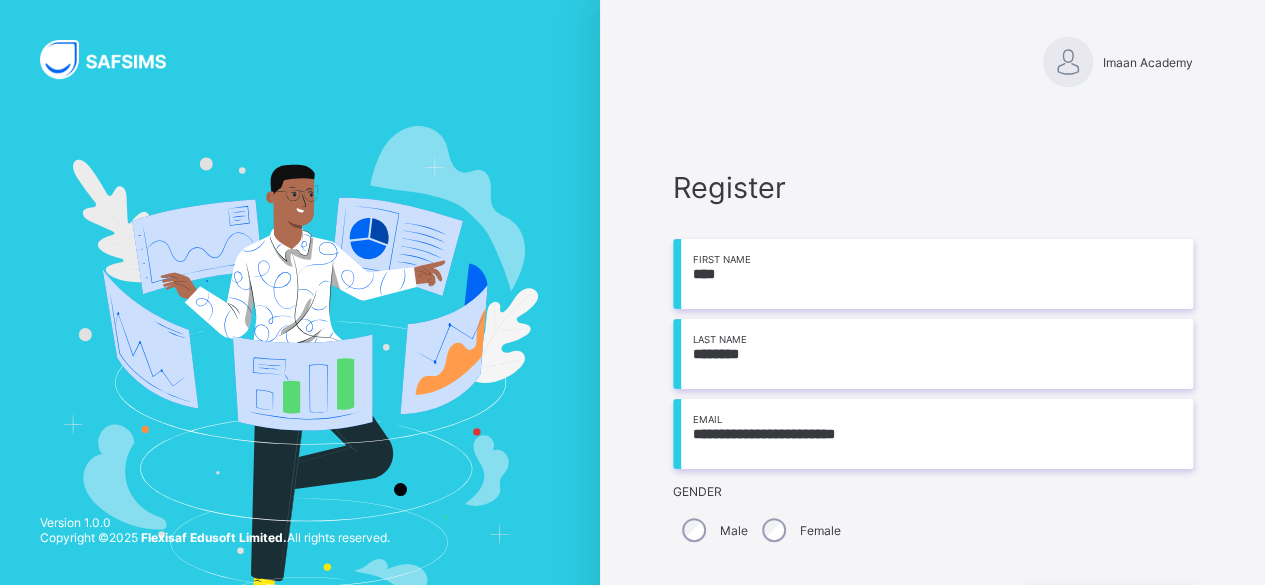 scroll, scrollTop: 2, scrollLeft: 0, axis: vertical 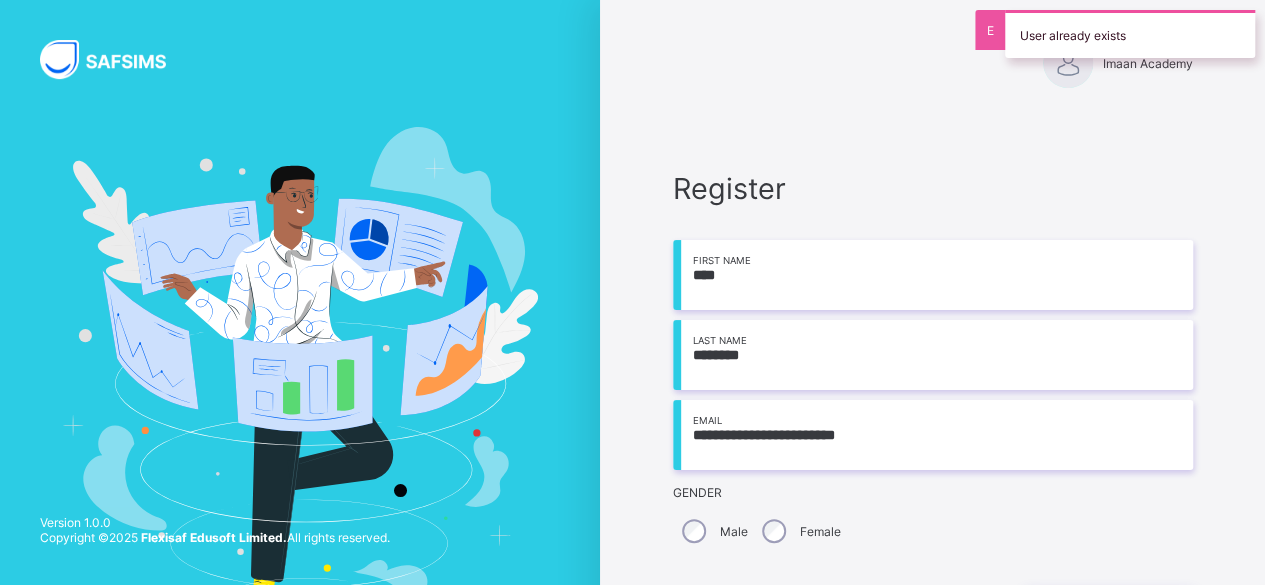 click on "User already exists" at bounding box center (1130, 34) 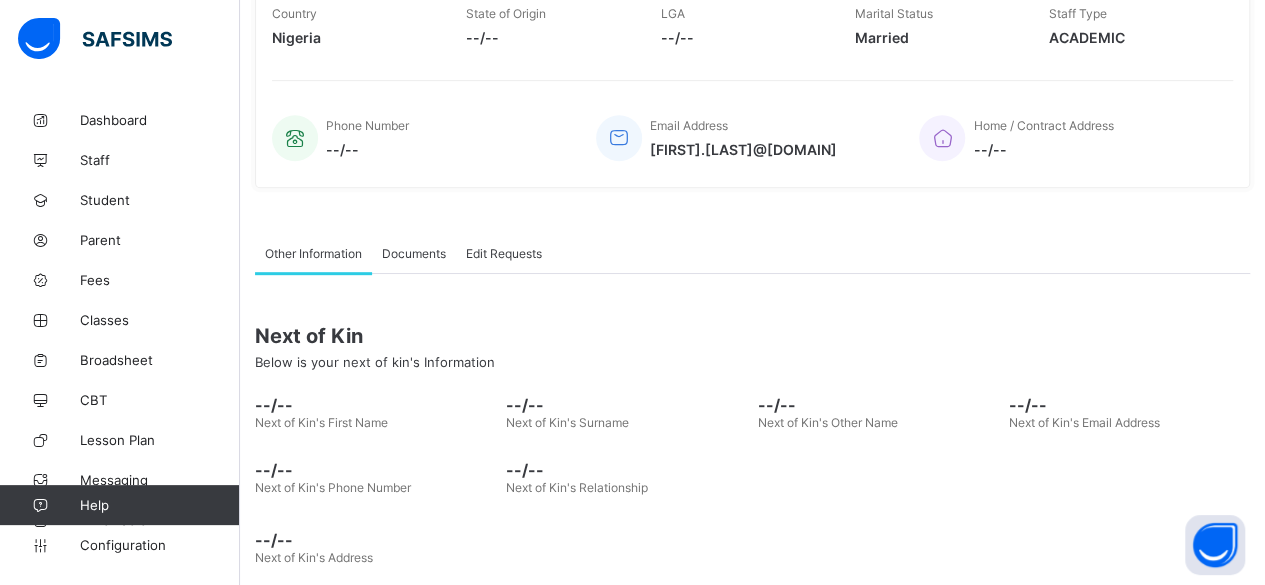 scroll, scrollTop: 442, scrollLeft: 0, axis: vertical 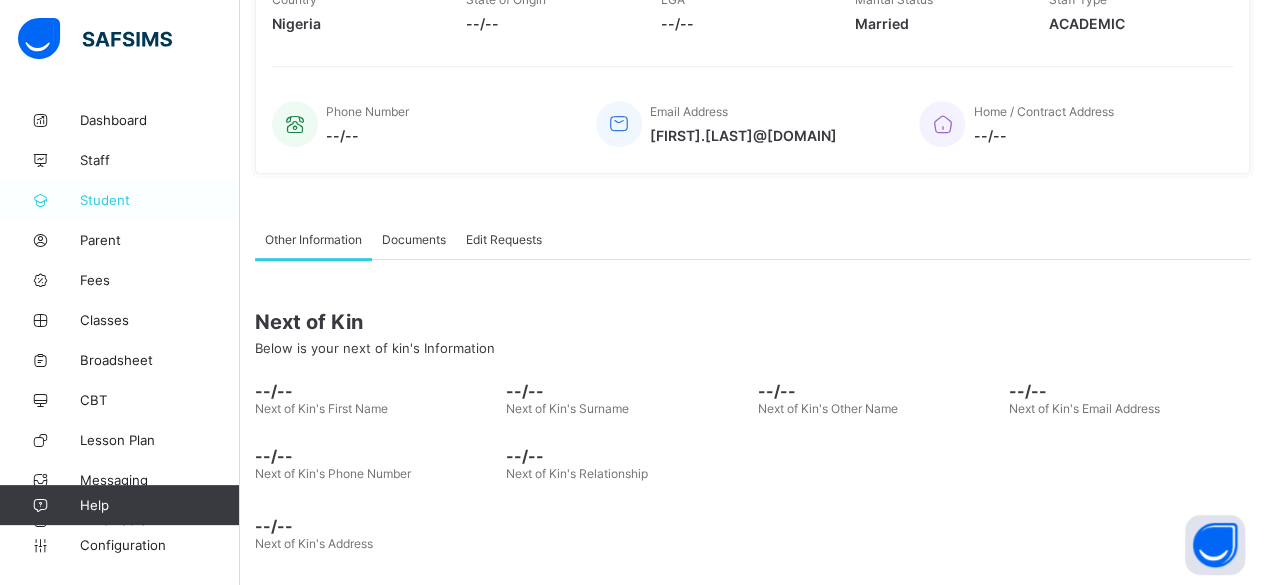 click on "Student" at bounding box center (160, 200) 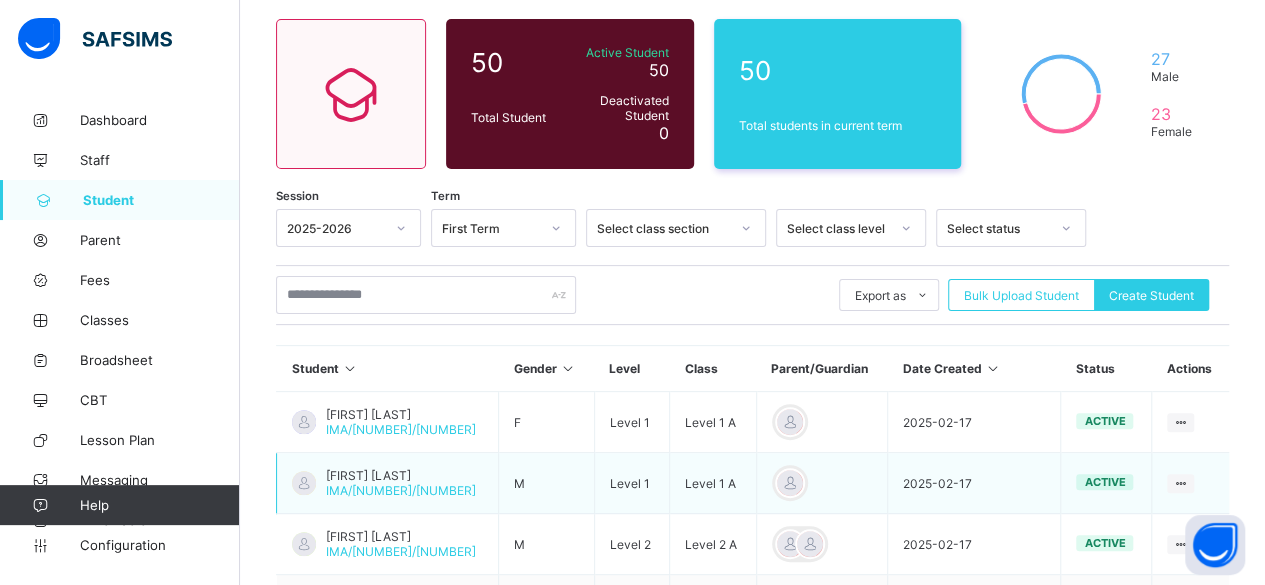 scroll, scrollTop: 0, scrollLeft: 0, axis: both 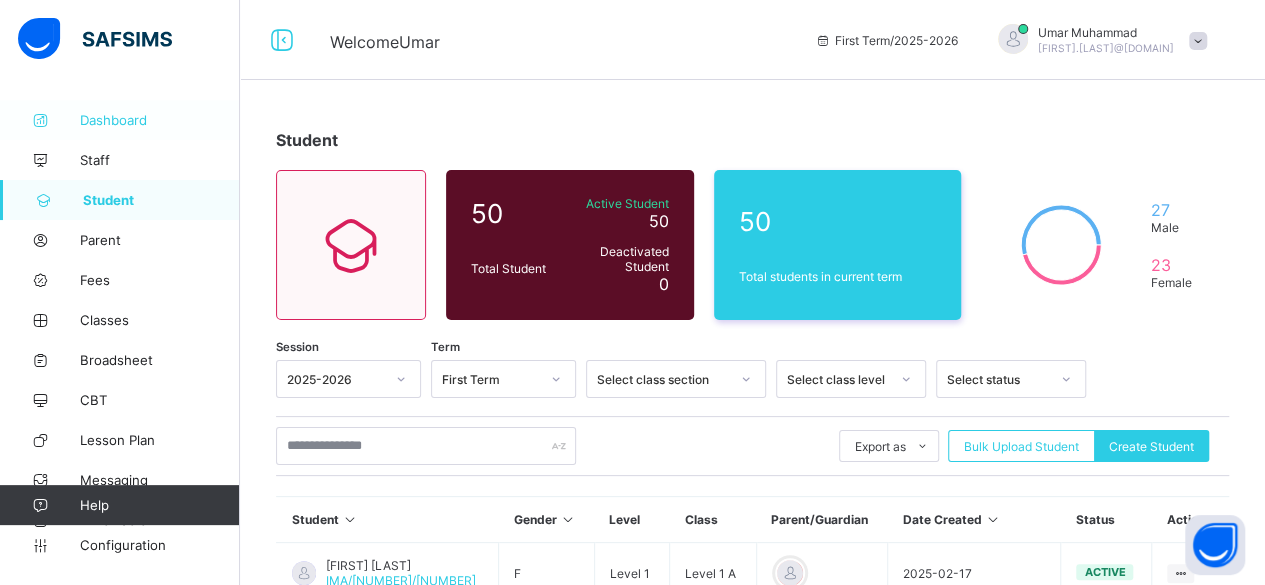 click on "Dashboard" at bounding box center (160, 120) 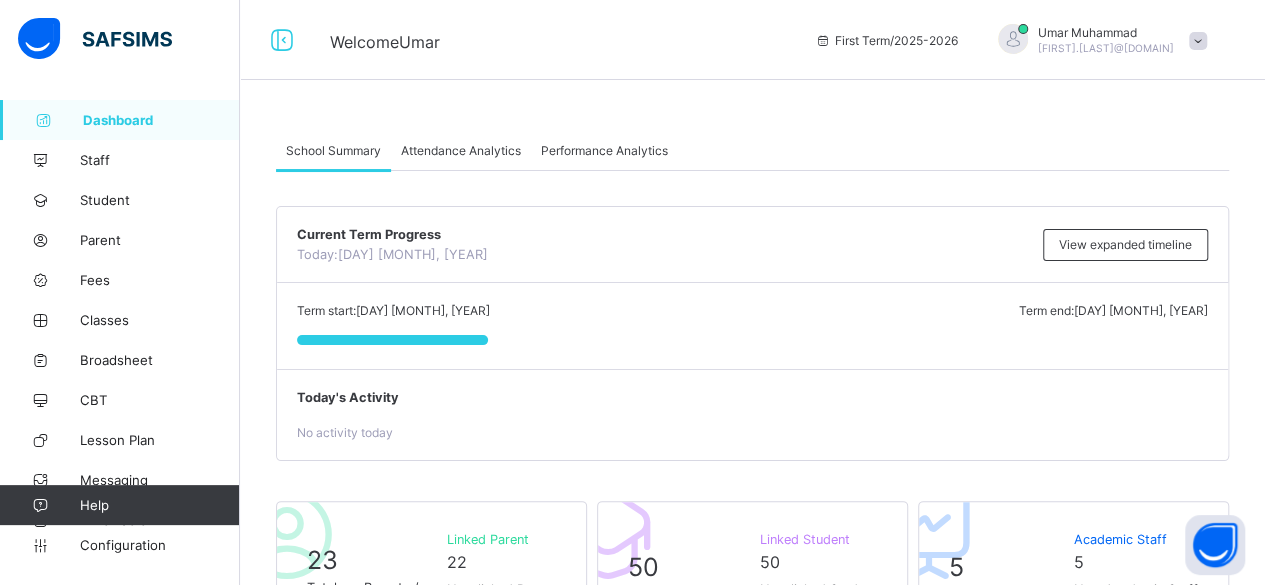 click on "[MONTH] [YEAR] [DAY] [DAY] [MONTH], [YEAR] [HOUR]:[MINUTE]:[SECOND] [AM/PM] [VIEW] [EXPANDED] [TIMELINE]" at bounding box center [752, 245] 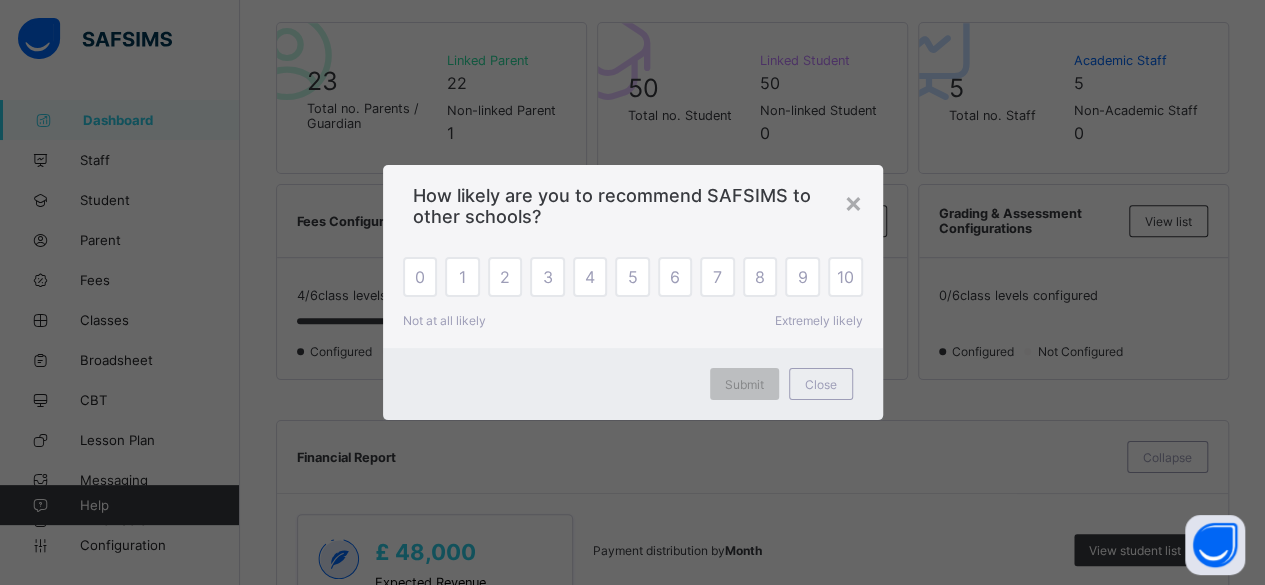 scroll, scrollTop: 2241, scrollLeft: 0, axis: vertical 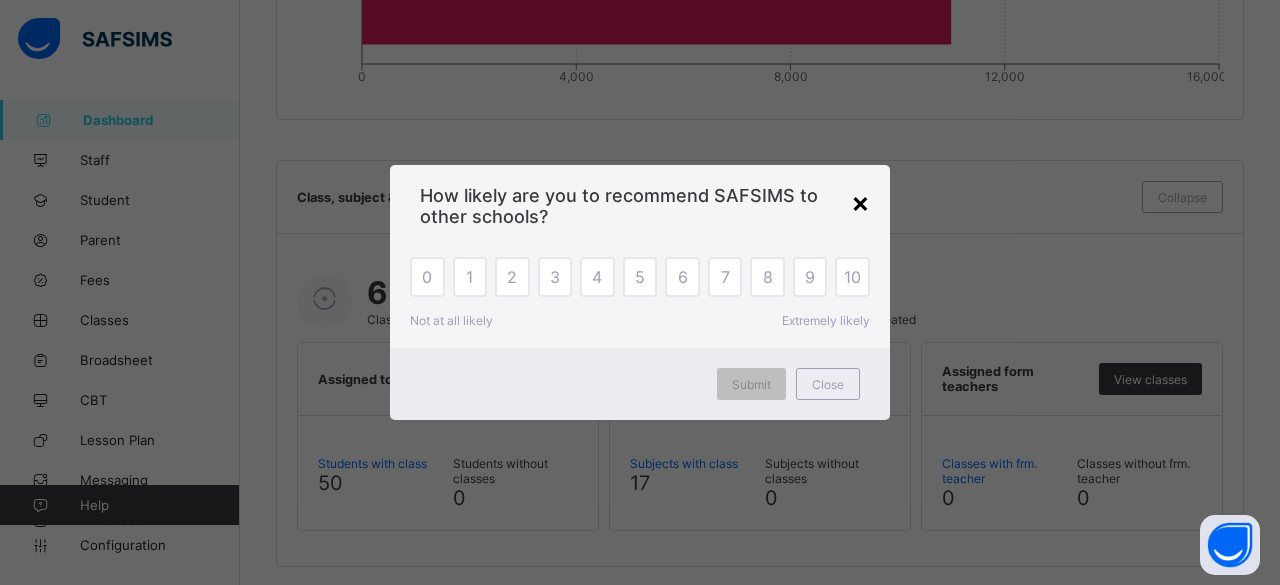click on "×" at bounding box center [860, 202] 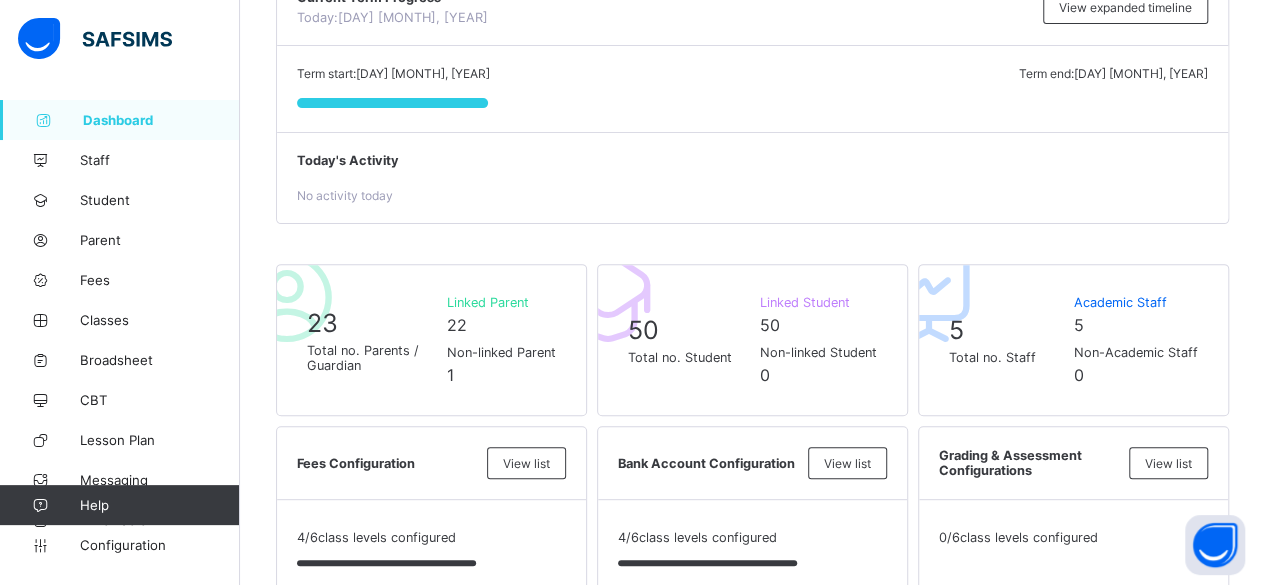 scroll, scrollTop: 0, scrollLeft: 0, axis: both 